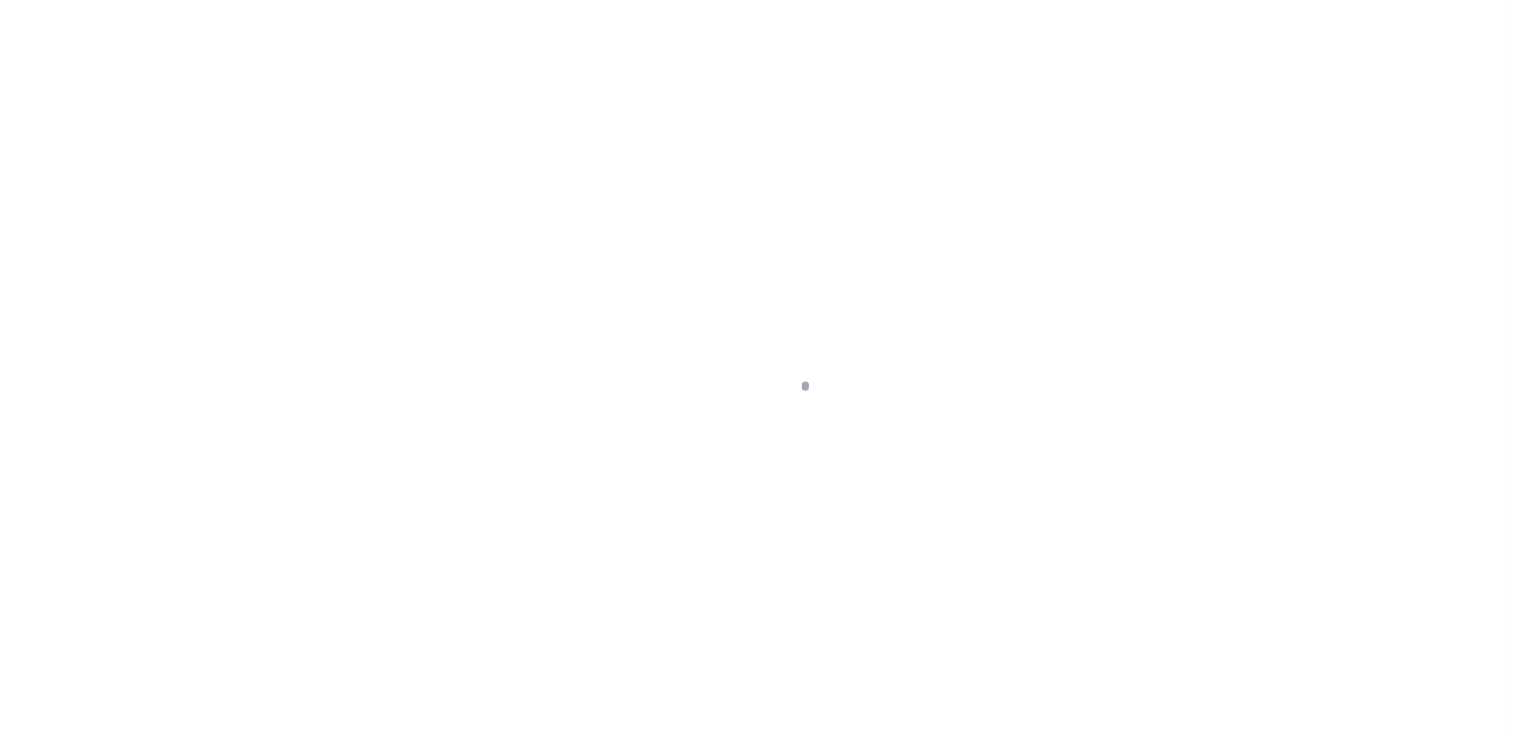 scroll, scrollTop: 0, scrollLeft: 0, axis: both 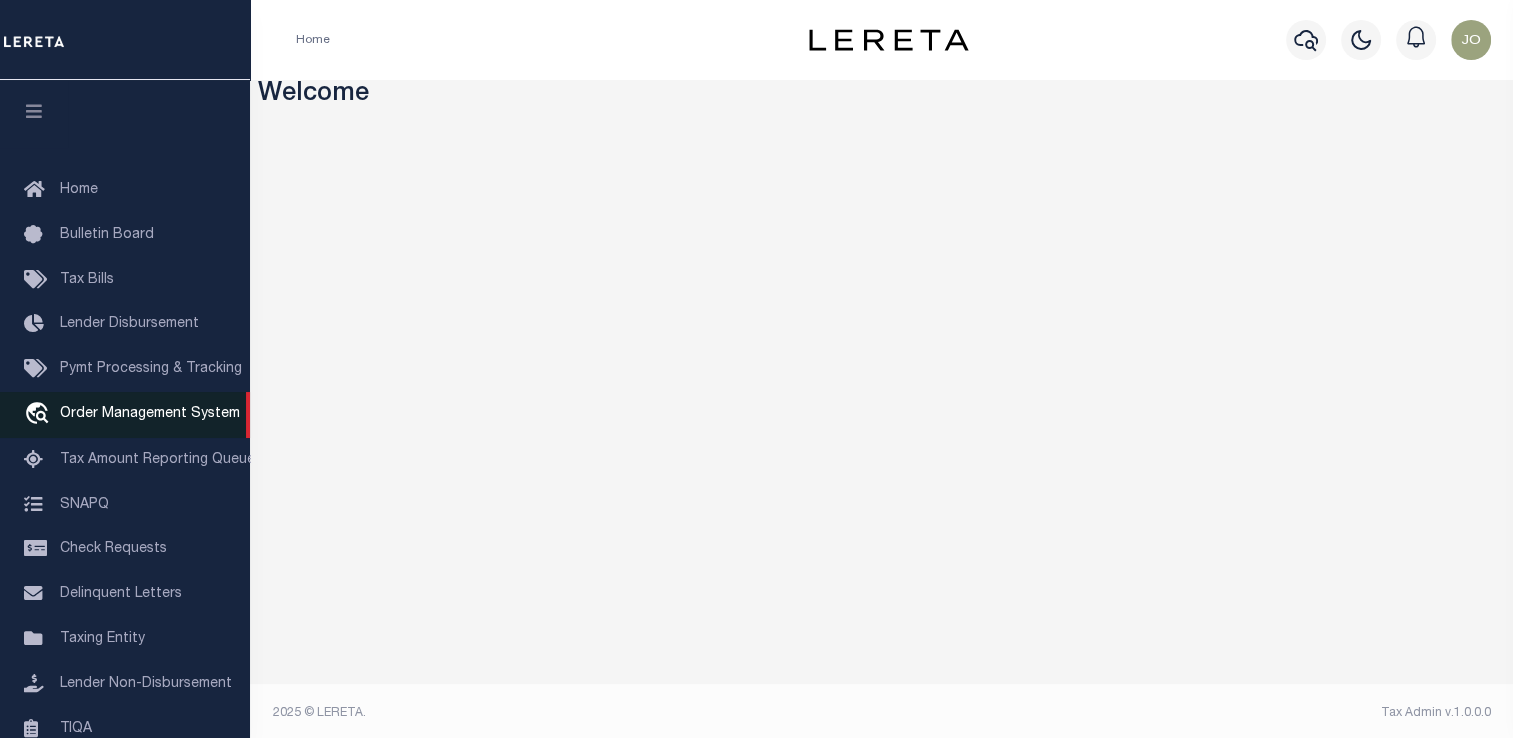 click on "Order Management System" at bounding box center [150, 414] 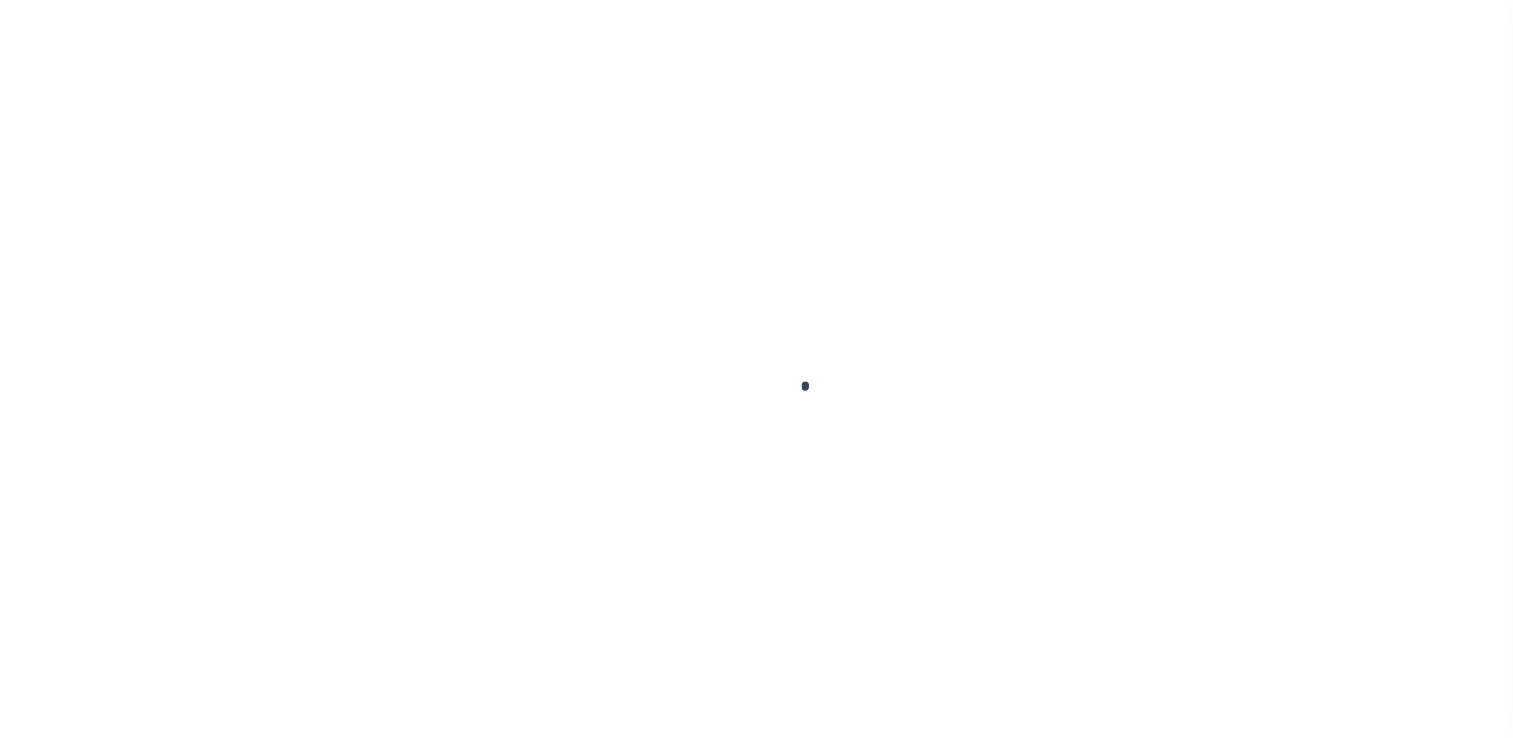scroll, scrollTop: 0, scrollLeft: 0, axis: both 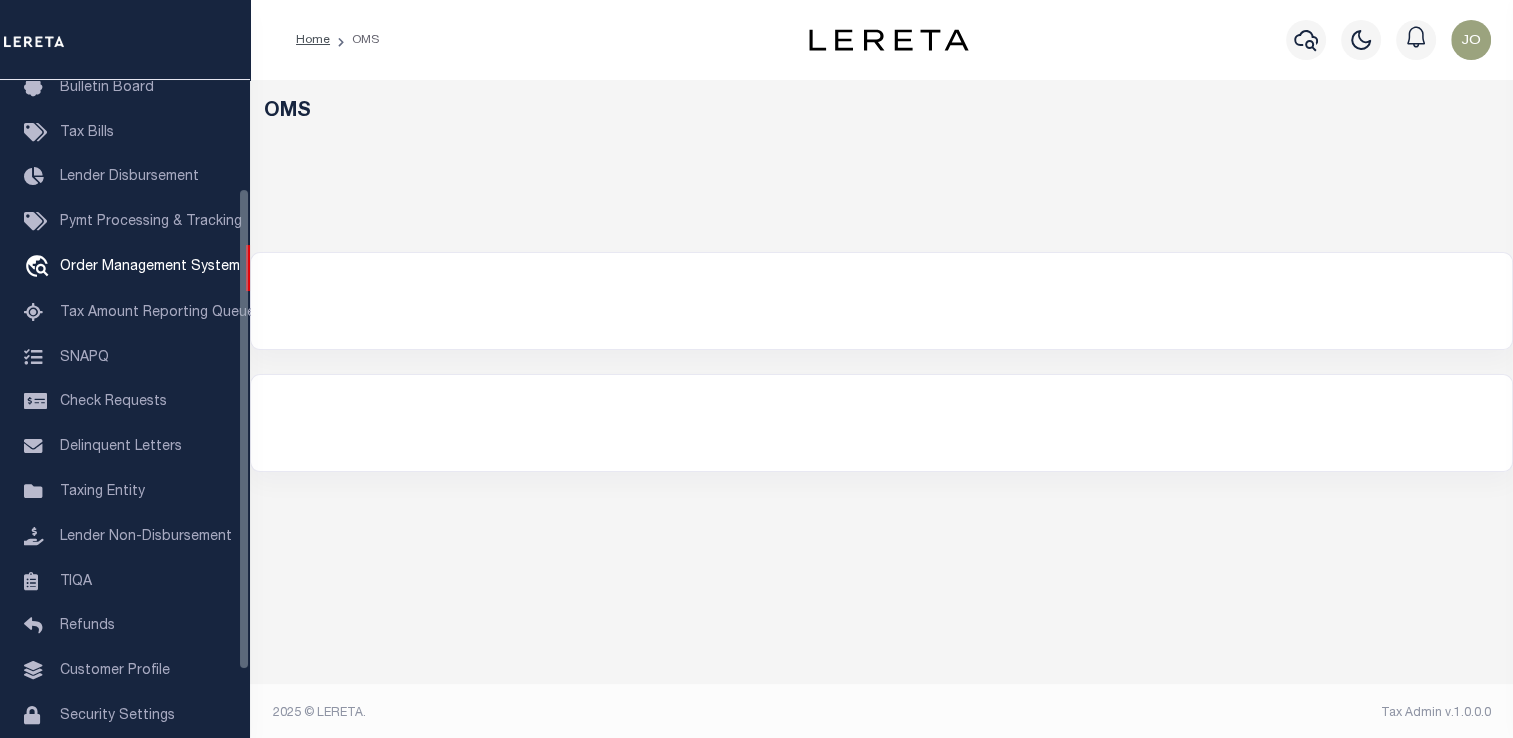 select on "200" 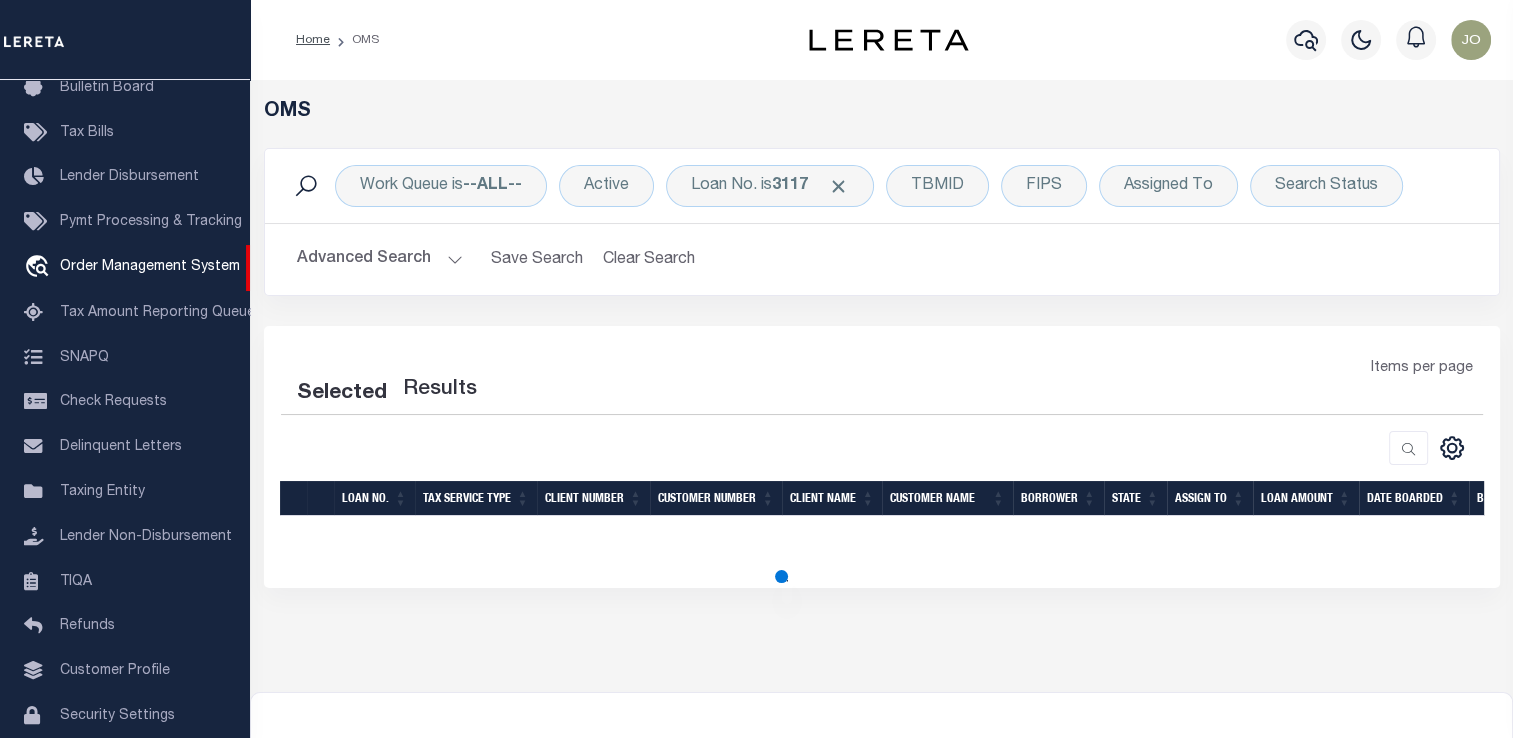 select on "200" 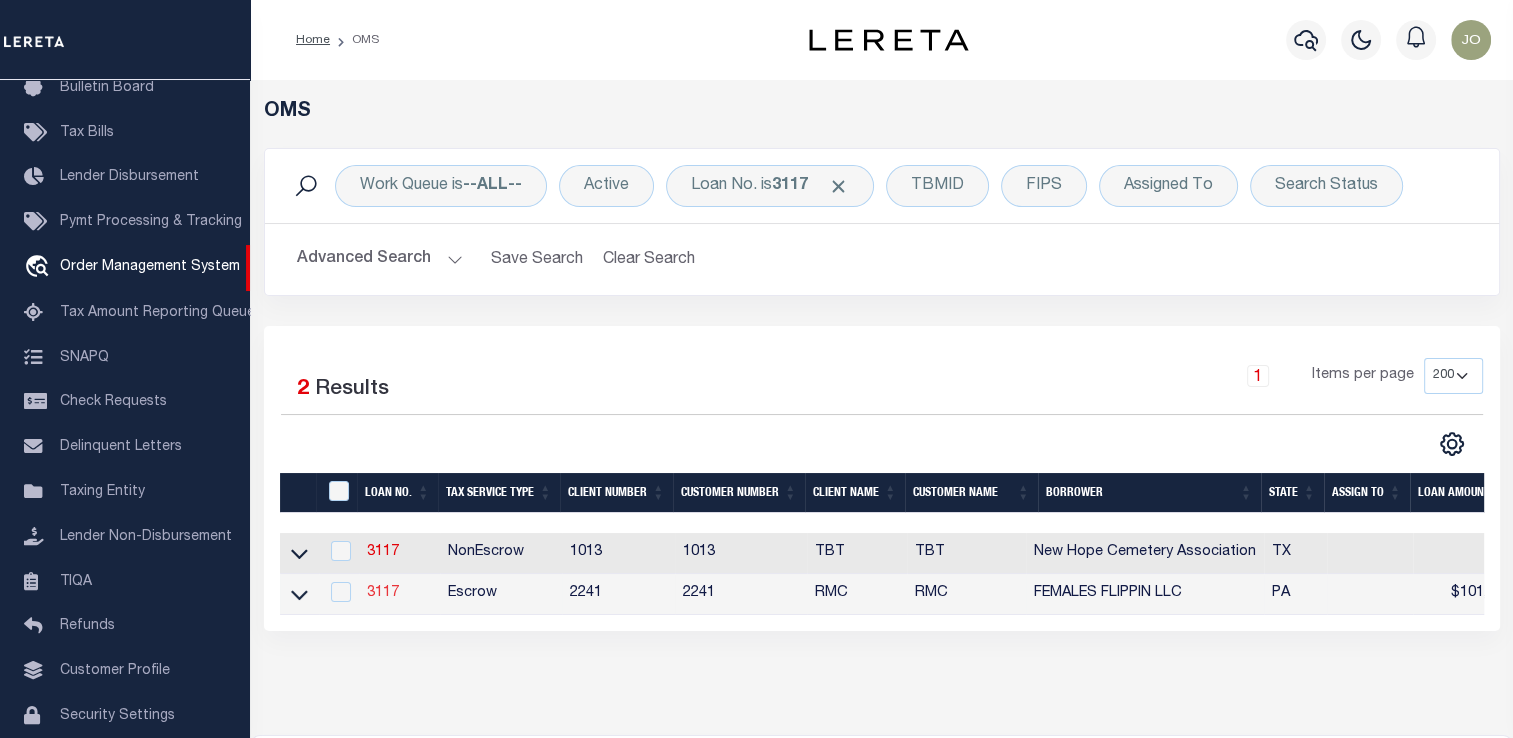 click on "3117" at bounding box center [383, 593] 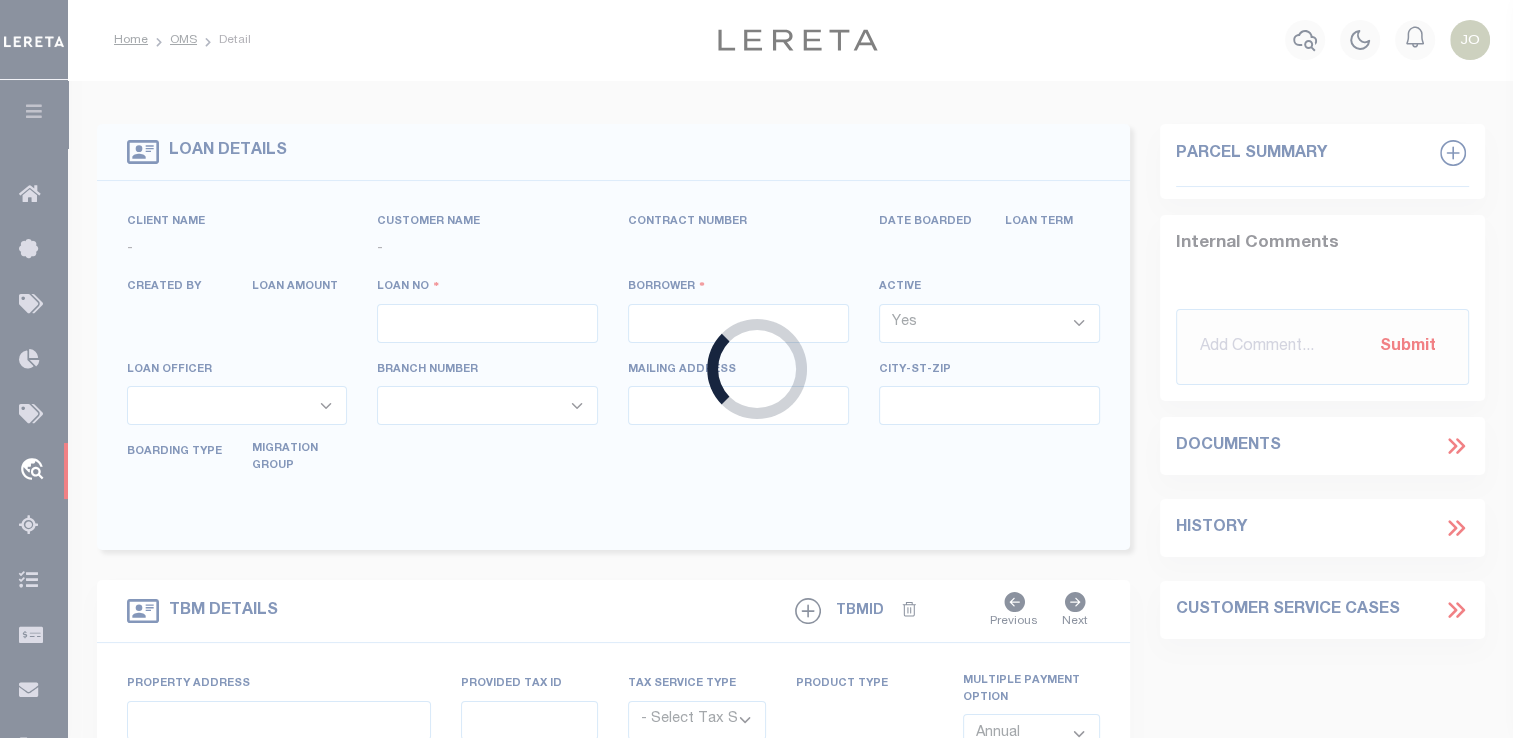 type on "3117" 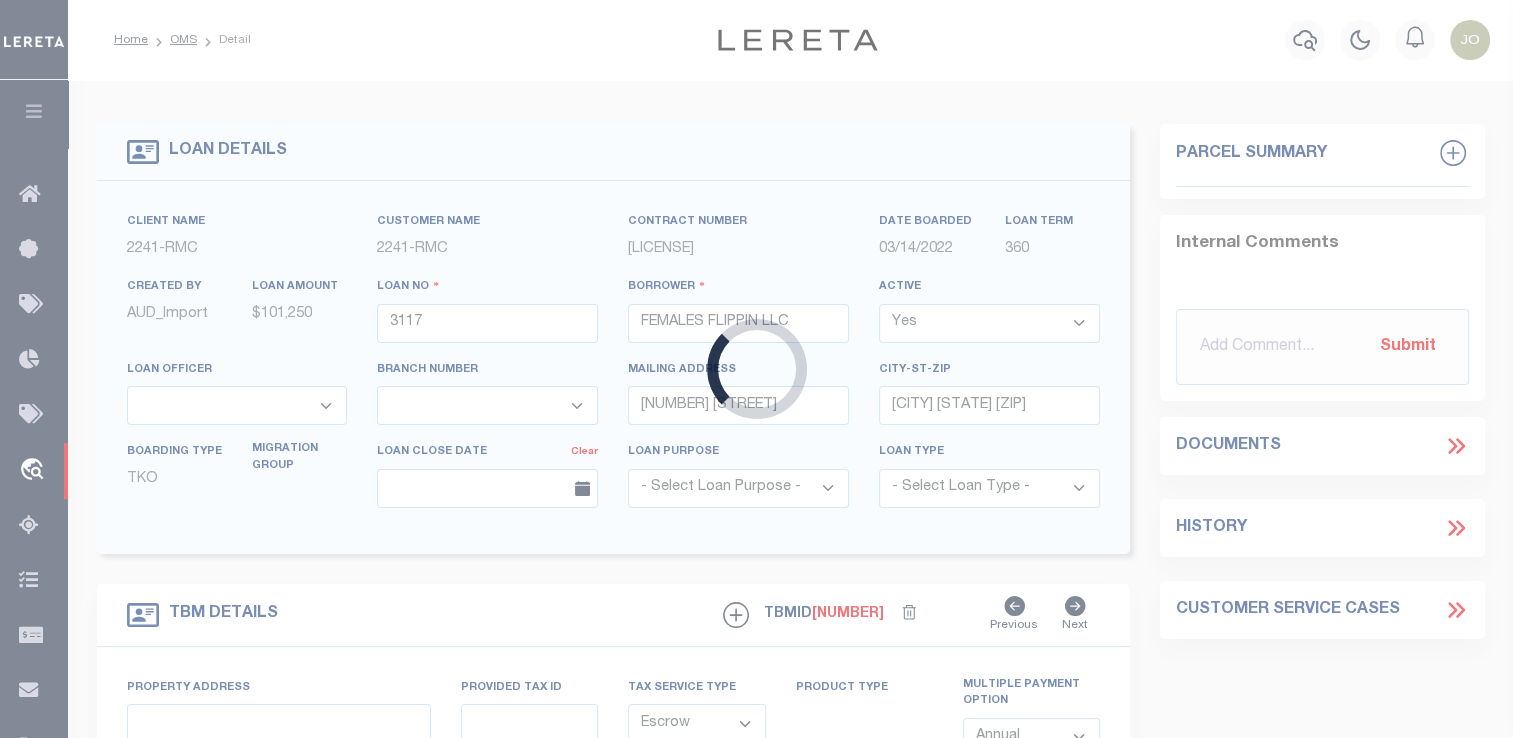 select on "25066" 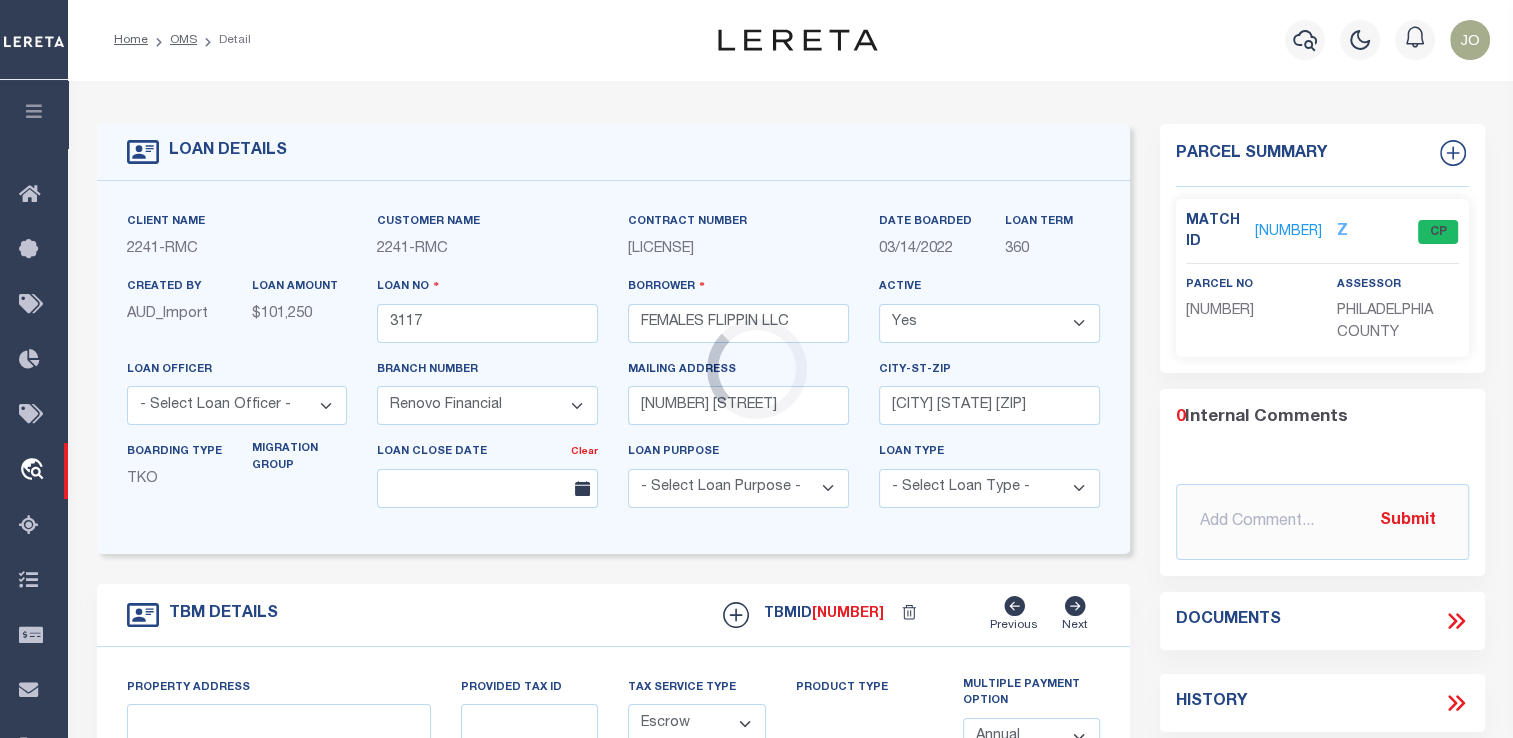 type on "[NUMBER] [STREET]" 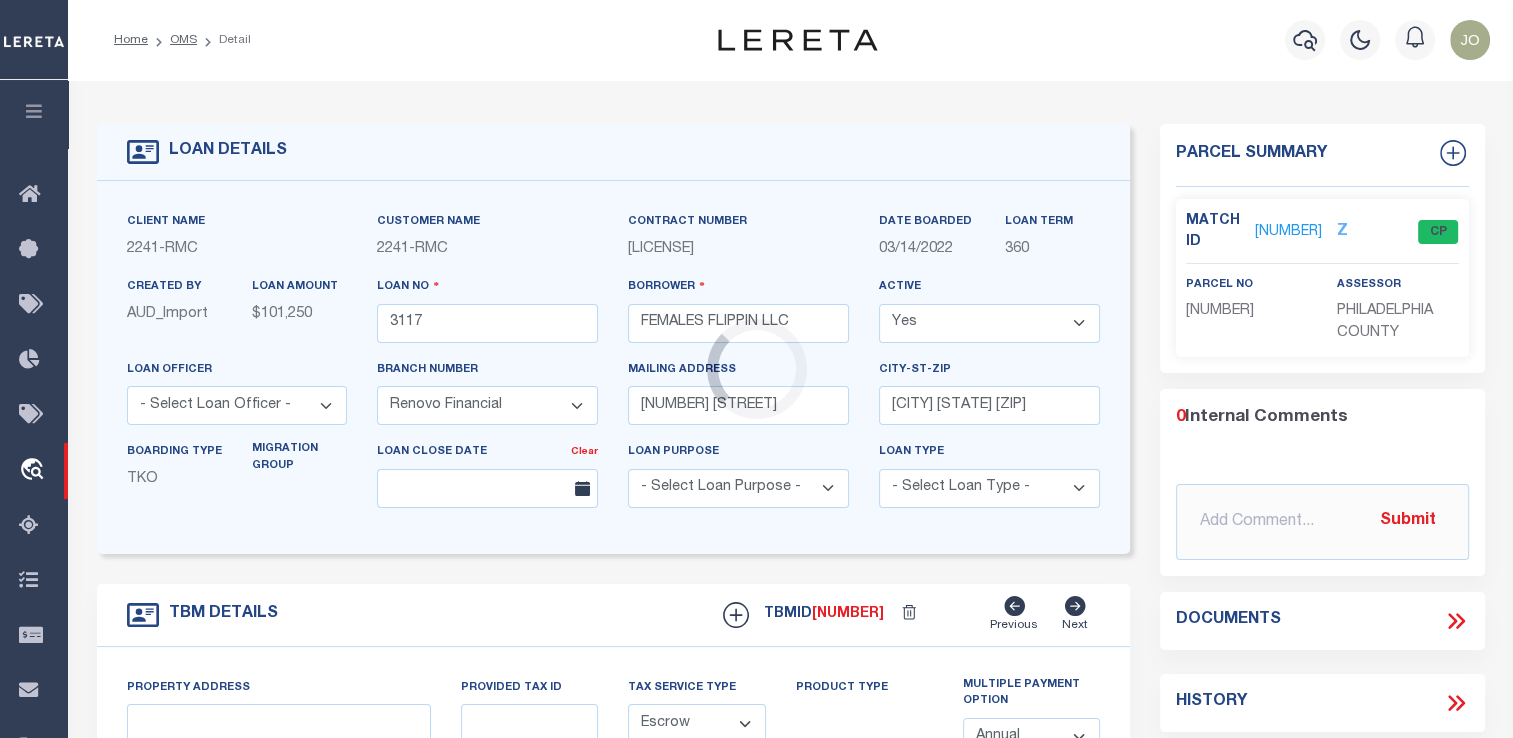 select 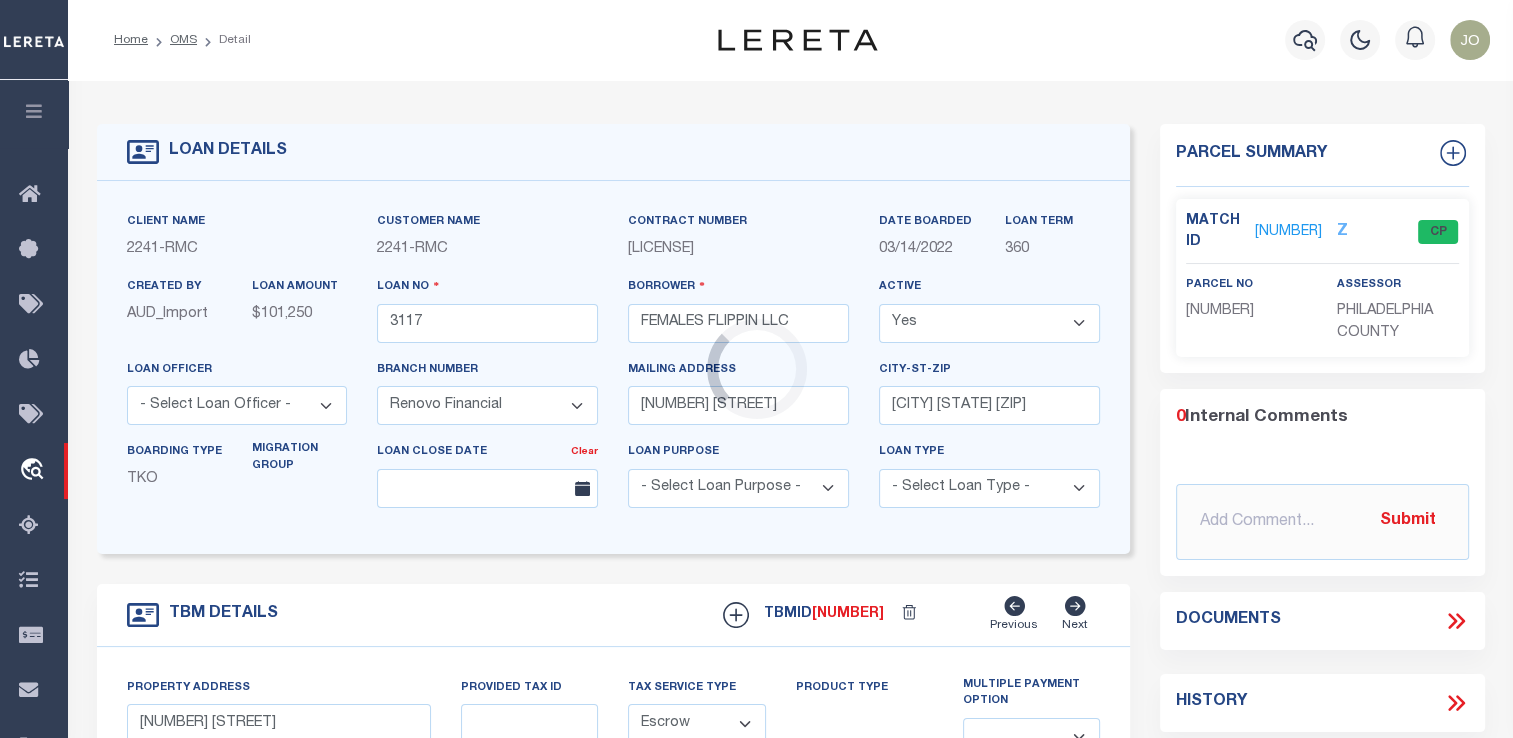 select 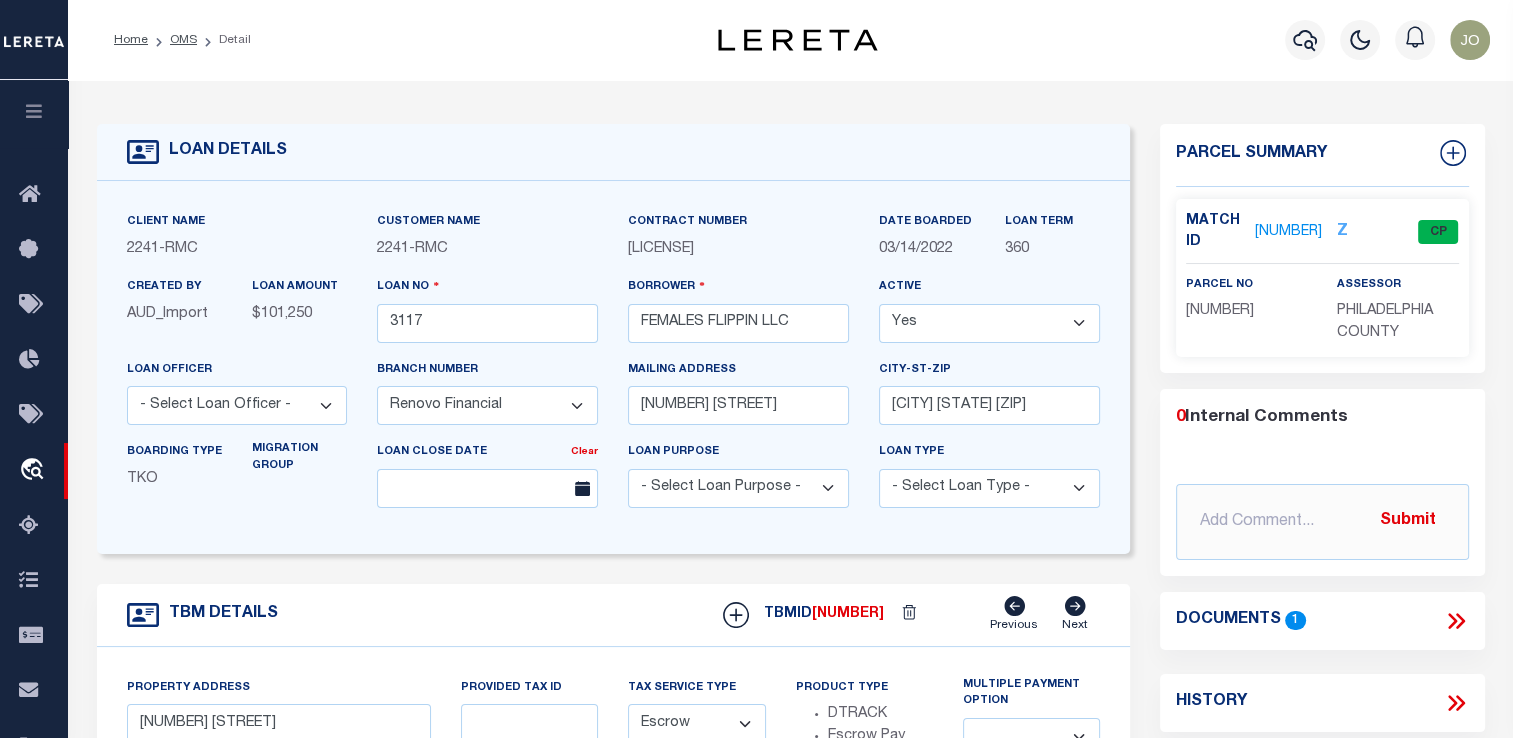click on "1705620" at bounding box center [1288, 232] 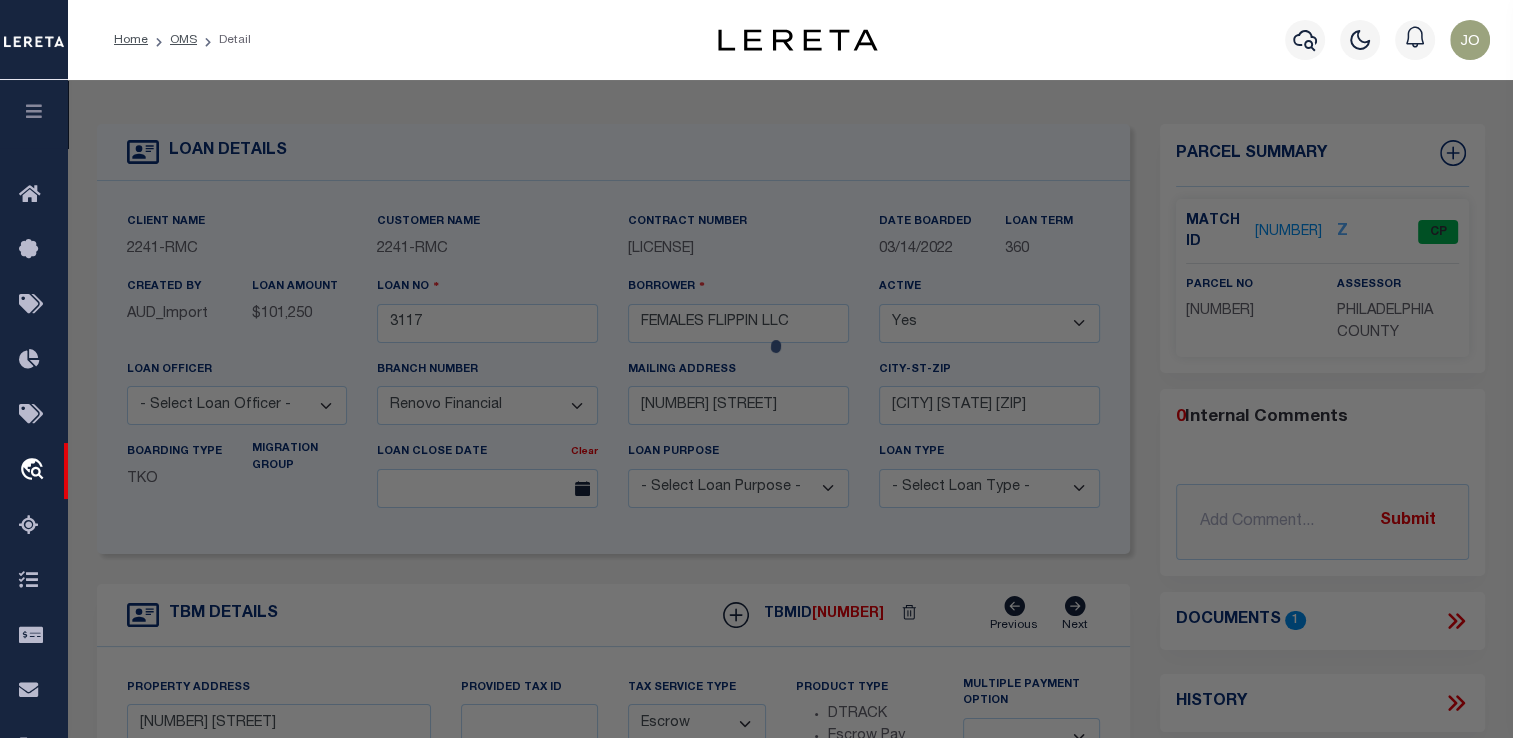checkbox on "false" 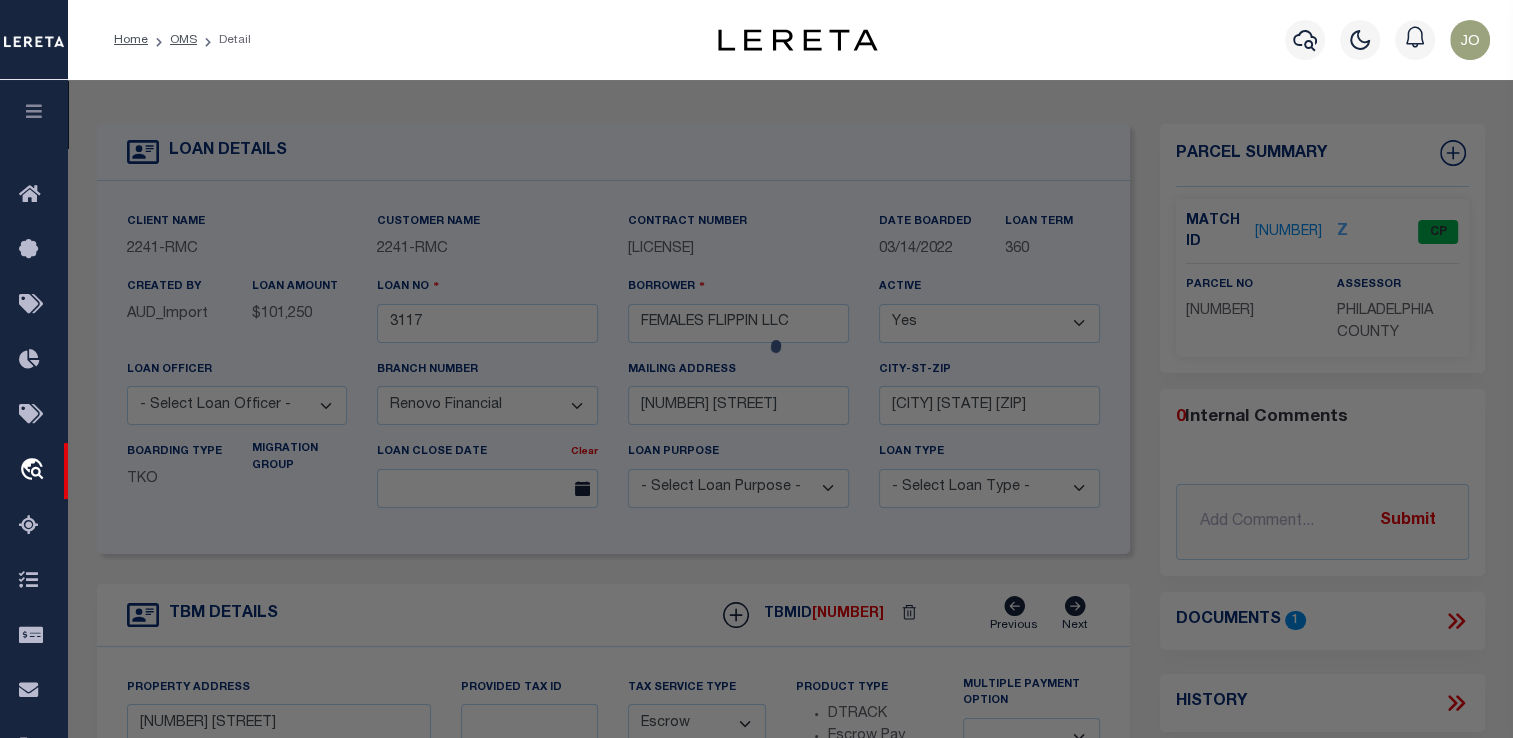 checkbox on "false" 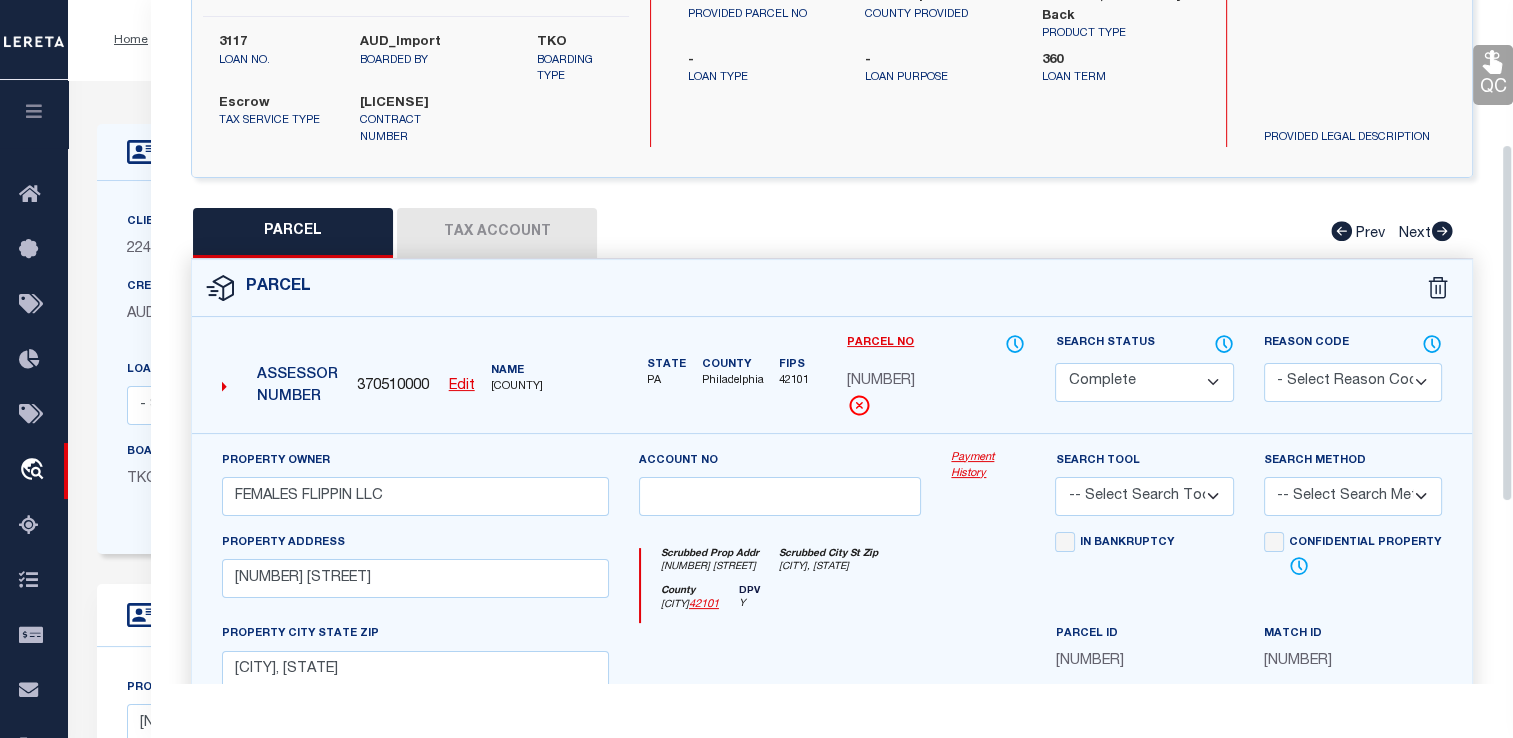 scroll, scrollTop: 274, scrollLeft: 0, axis: vertical 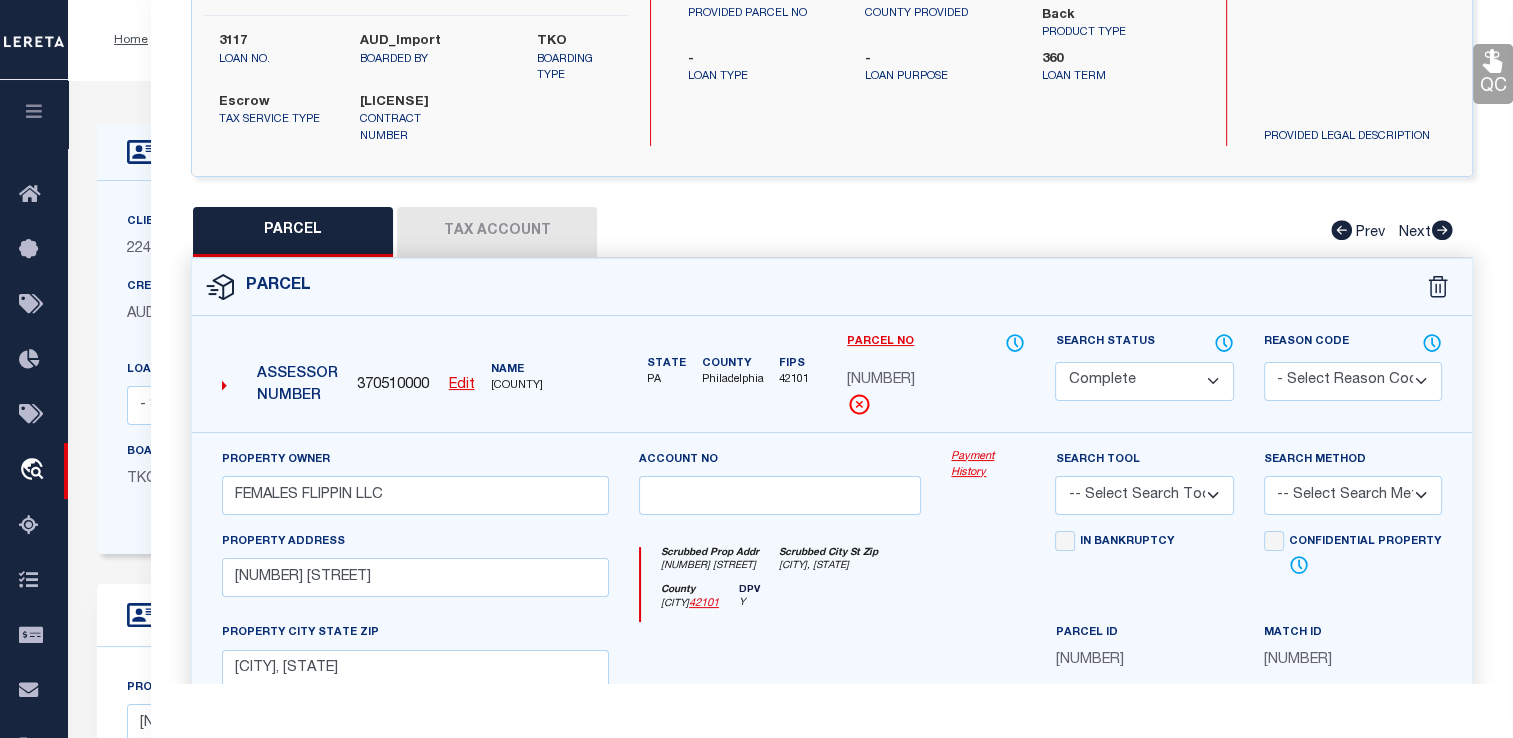 click on "Payment History" at bounding box center (988, 465) 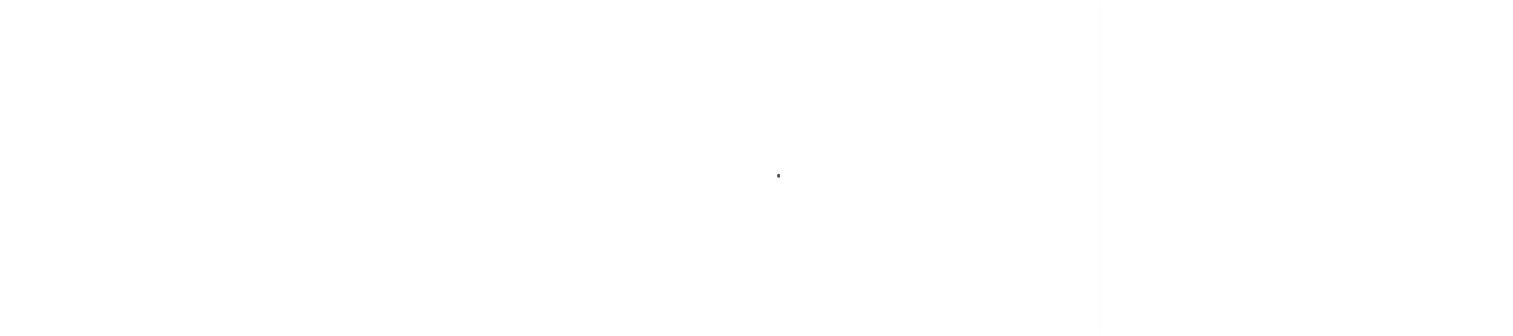 scroll, scrollTop: 0, scrollLeft: 0, axis: both 